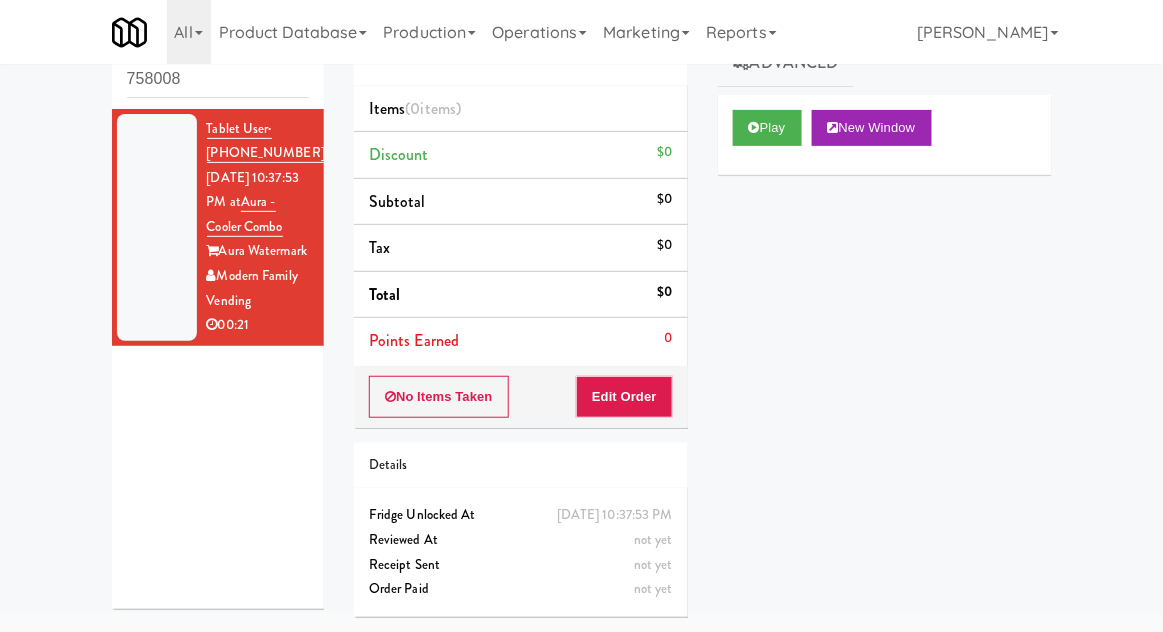 scroll, scrollTop: 0, scrollLeft: 0, axis: both 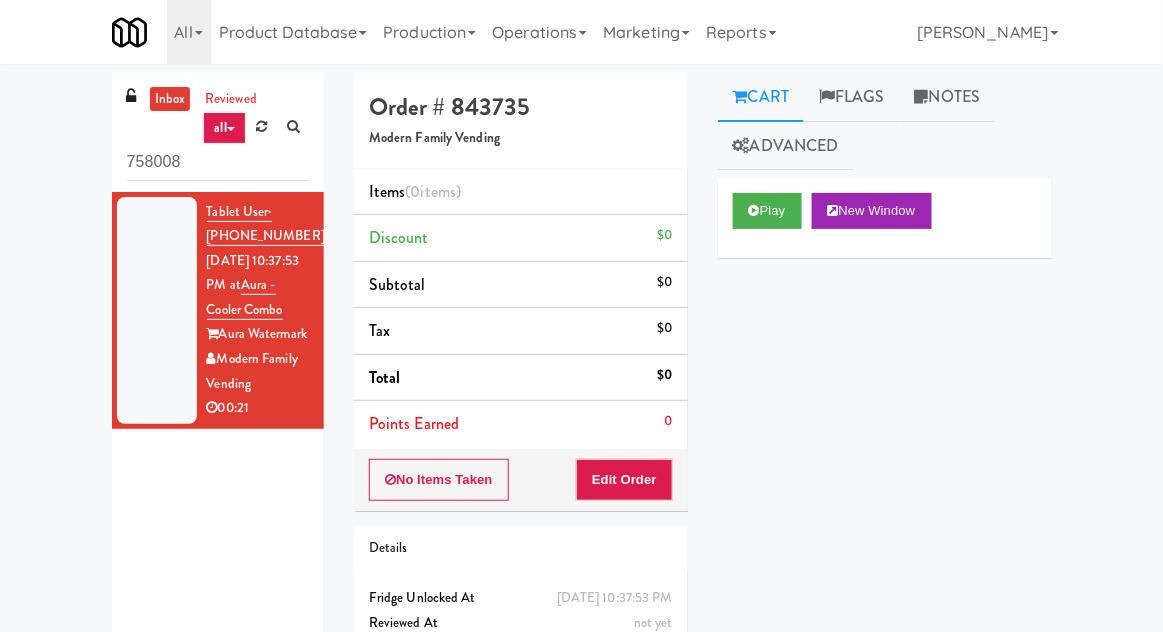click on "758008" at bounding box center [218, 162] 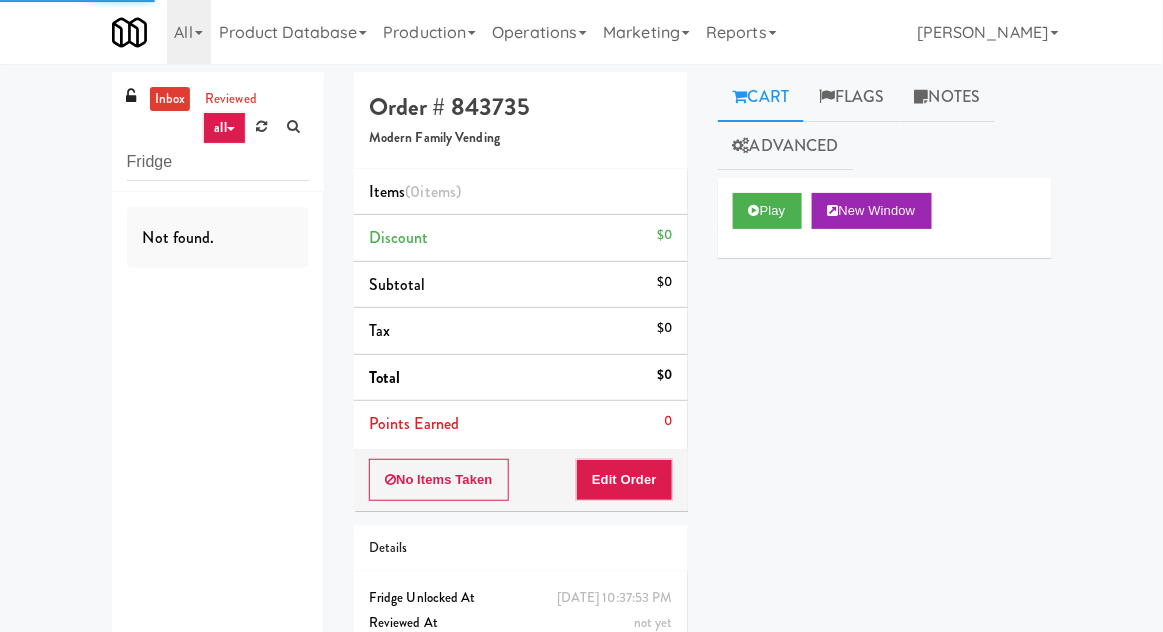 type on "Fridge" 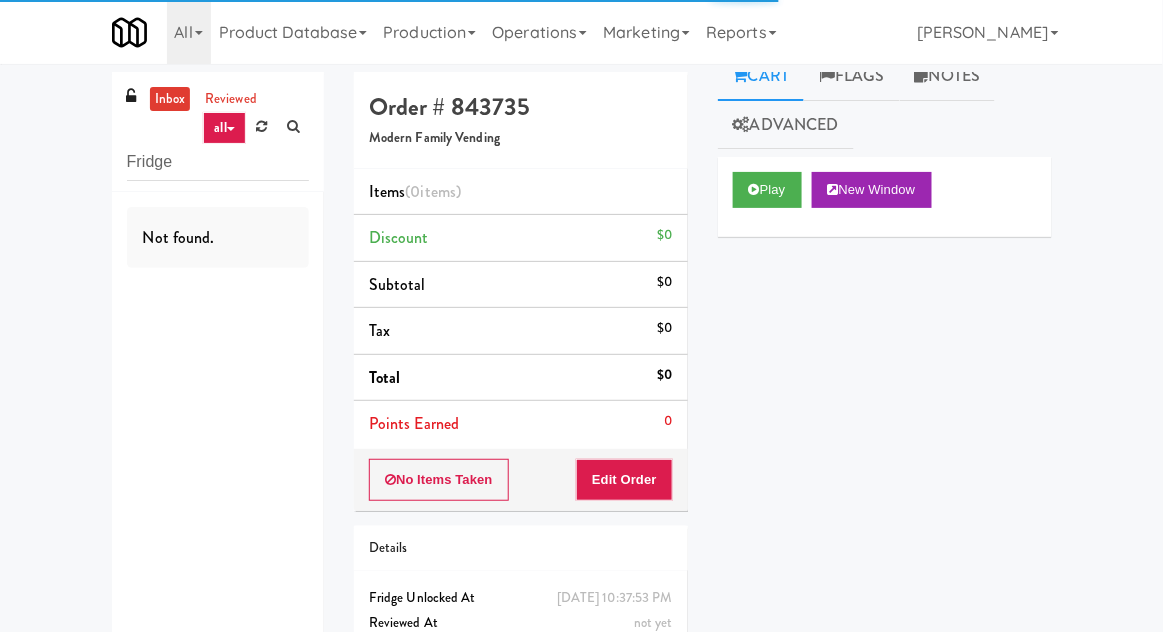 scroll, scrollTop: 14, scrollLeft: 0, axis: vertical 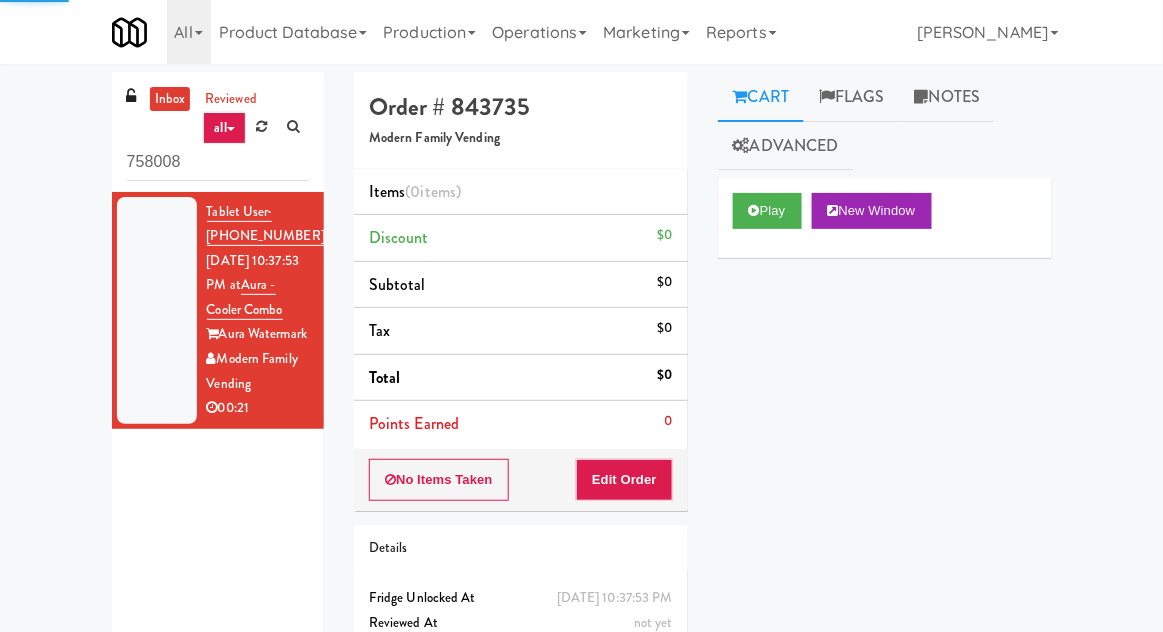 click on "758008" at bounding box center [218, 162] 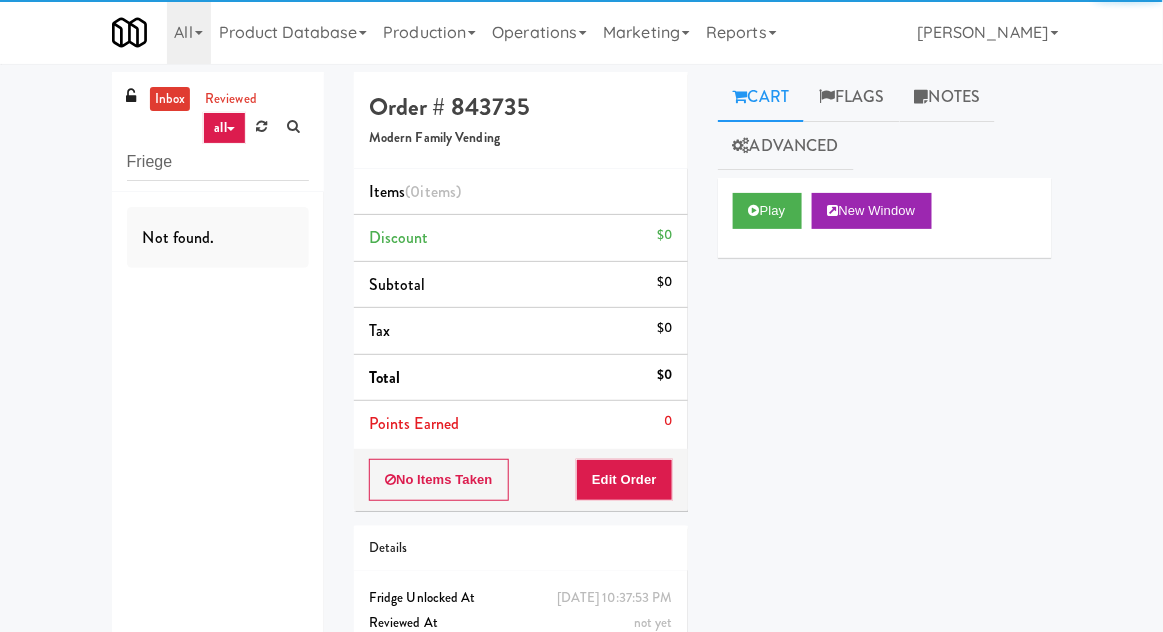 click on "inbox reviewed all    all     unclear take     inventory issue     suspicious     failed   [PERSON_NAME]   Not found. Order # 843735 Modern Family Vending Items  (0  items ) Discount  $0 Subtotal $0 Tax $0 Total $0 Points Earned  0  No Items Taken Edit Order Details [DATE] 10:37:53 PM Fridge Unlocked At not yet Reviewed At not yet Receipt Sent not yet Order Paid  Cart  Flags  Notes  Advanced  Play  New Window  Primary Flag  Clear    Flag if you are unable to finish reviewing the order due to an issue Unclear Take - No Video Unclear Take - Short or Cut Off Unclear Take - Obstructed Inventory Issue - Product Not in Inventory Inventory Issue - Product prices as $0  Additional Concerns  Clear Flag as Suspicious Returned Product Place a foreign product in  Internal Notes                                                                                                                                                                Links  View Transaction Details  Card Issuer Checks  Payout ×" at bounding box center [581, 393] 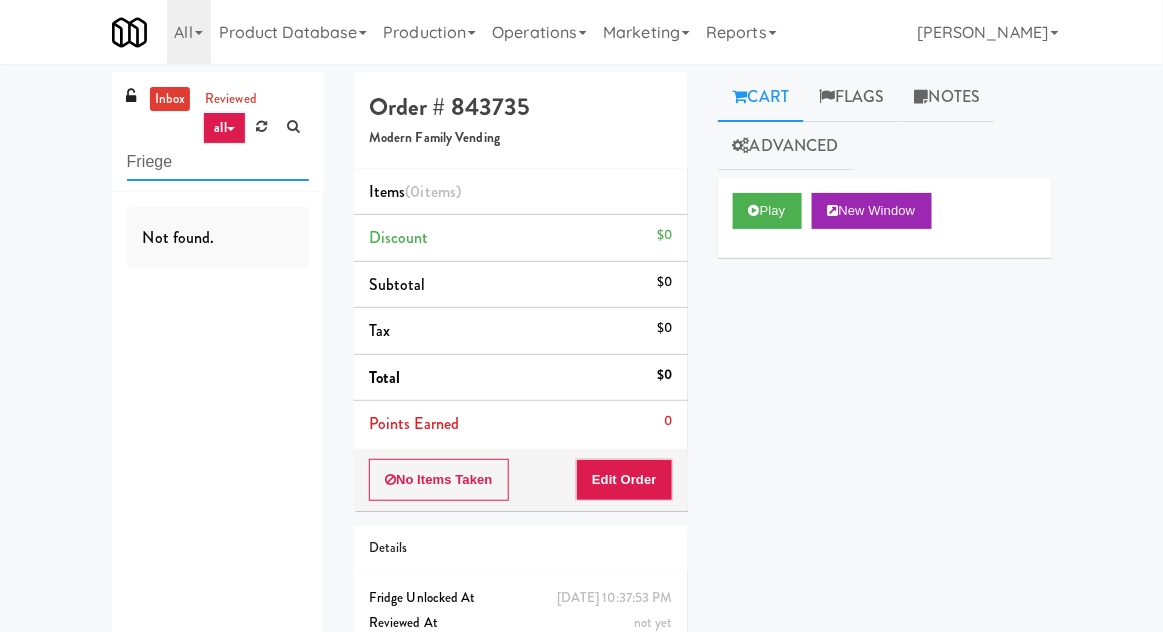 click on "Friege" at bounding box center (218, 162) 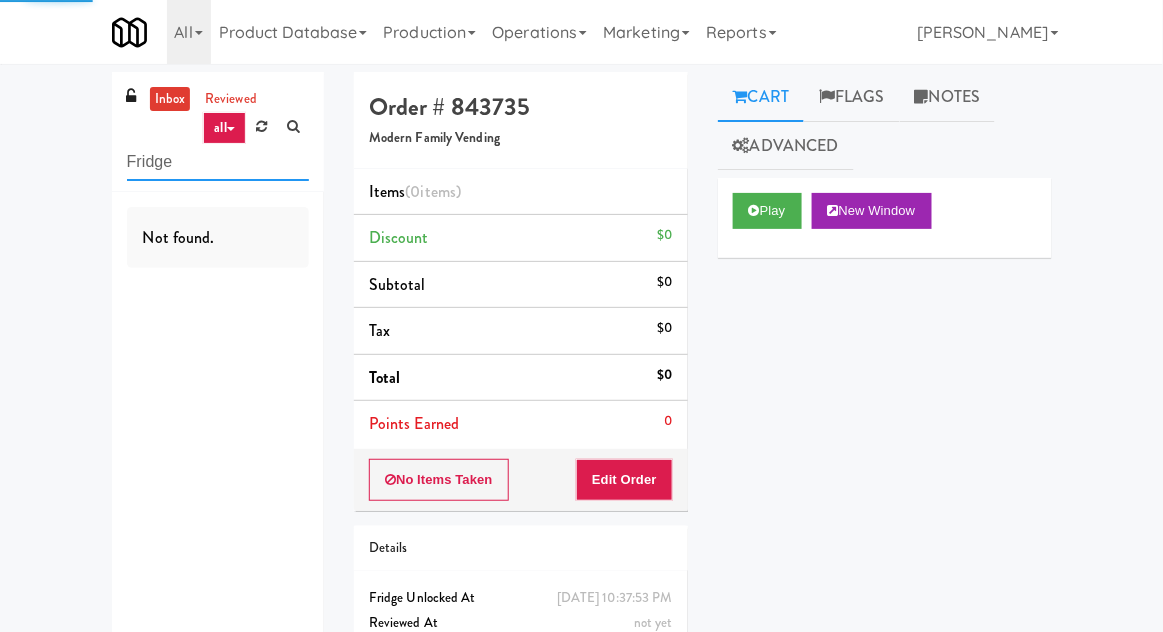 type on "Fridge" 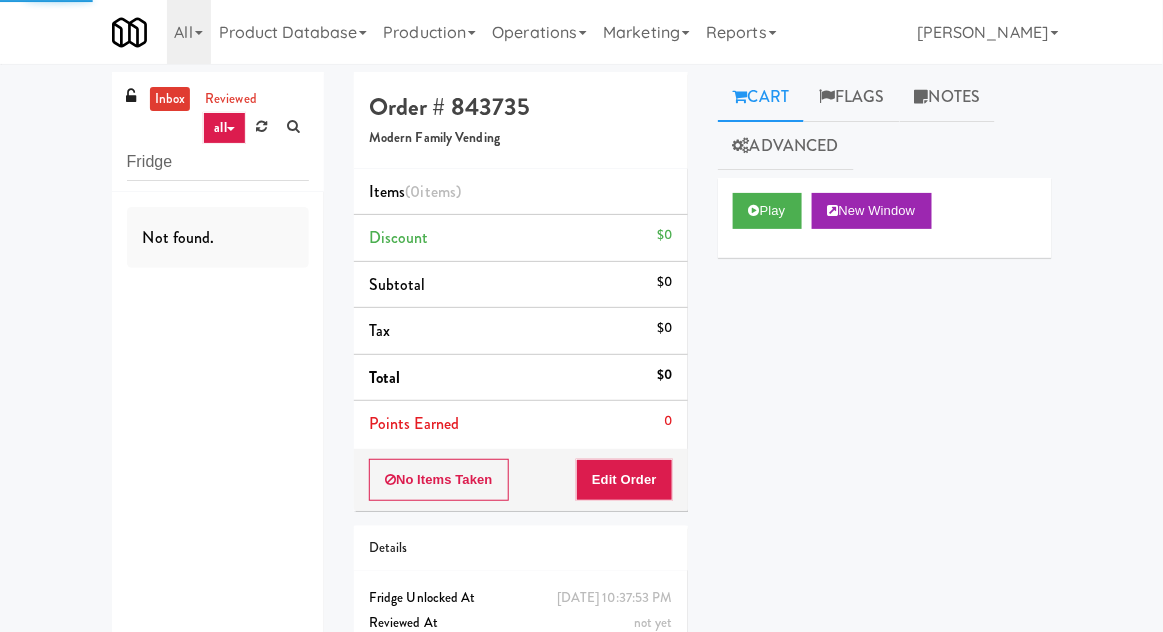 click on "inbox reviewed all    all     unclear take     inventory issue     suspicious     failed   [PERSON_NAME]   Not found. Order # 843735 Modern Family Vending Items  (0  items ) Discount  $0 Subtotal $0 Tax $0 Total $0 Points Earned  0  No Items Taken Edit Order Details [DATE] 10:37:53 PM Fridge Unlocked At not yet Reviewed At not yet Receipt Sent not yet Order Paid  Cart  Flags  Notes  Advanced  Play  New Window  Primary Flag  Clear    Flag if you are unable to finish reviewing the order due to an issue Unclear Take - No Video Unclear Take - Short or Cut Off Unclear Take - Obstructed Inventory Issue - Product Not in Inventory Inventory Issue - Product prices as $0  Additional Concerns  Clear Flag as Suspicious Returned Product Place a foreign product in  Internal Notes                                                                                                                                                                Links  View Transaction Details  Card Issuer Checks  Payout ×" at bounding box center [581, 393] 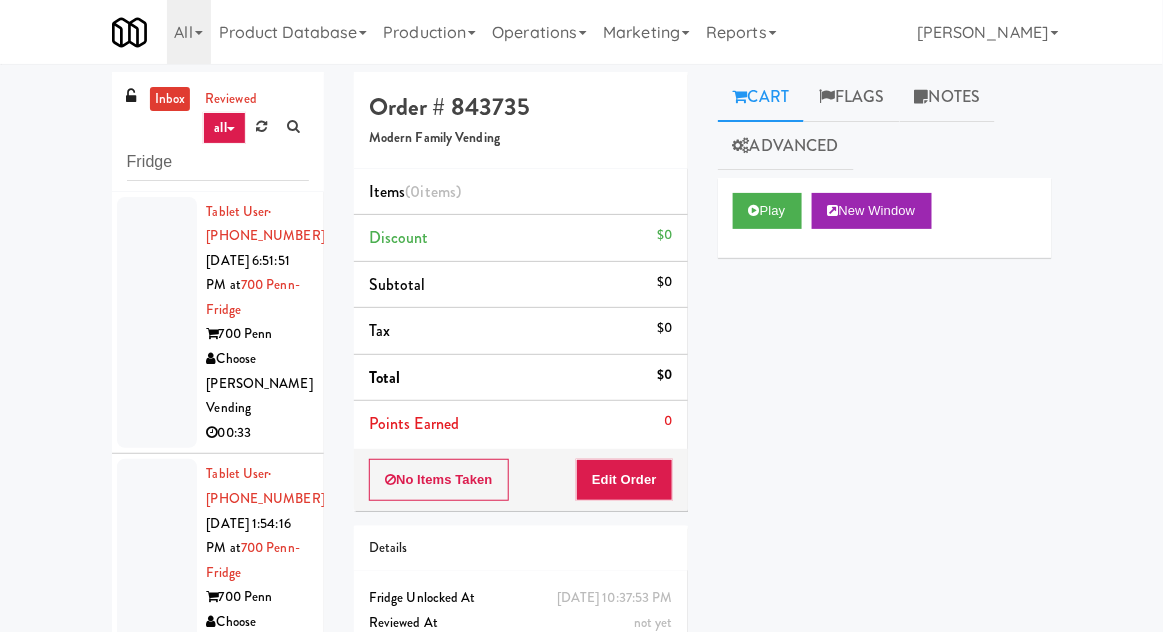 click on "inbox" at bounding box center (170, 99) 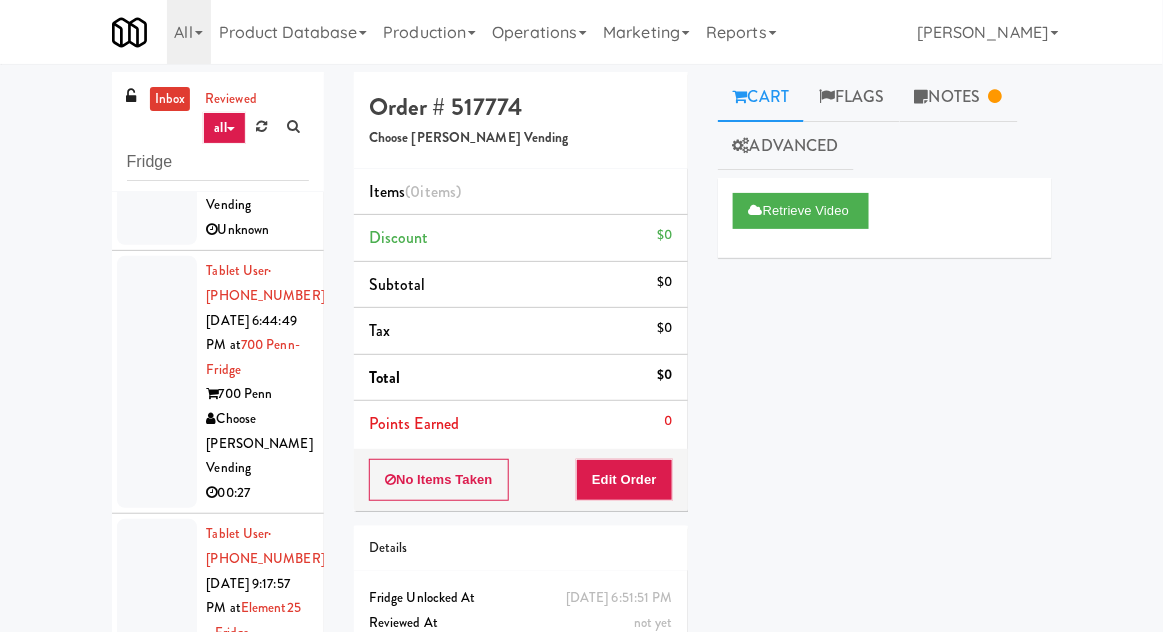 scroll, scrollTop: 468, scrollLeft: 0, axis: vertical 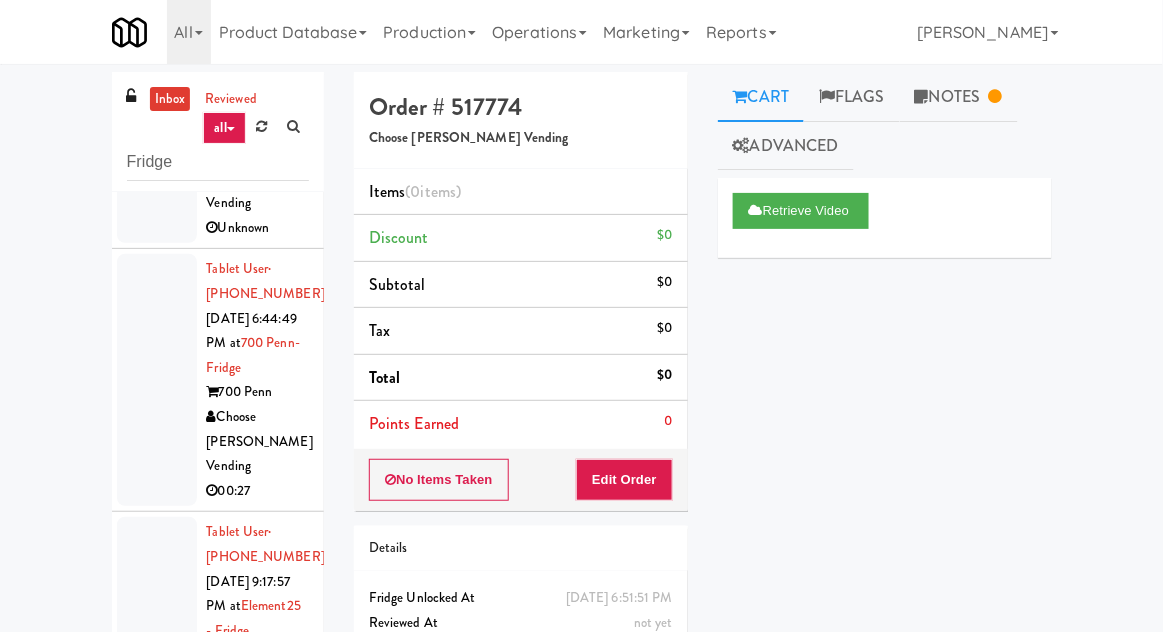click at bounding box center [157, 380] 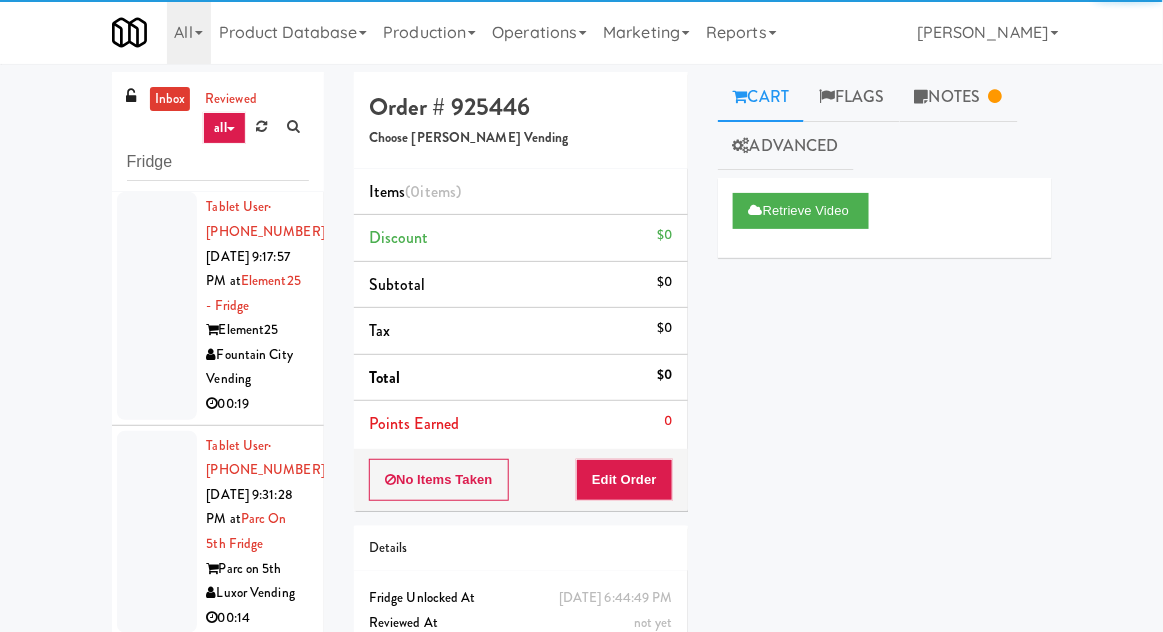 scroll, scrollTop: 795, scrollLeft: 0, axis: vertical 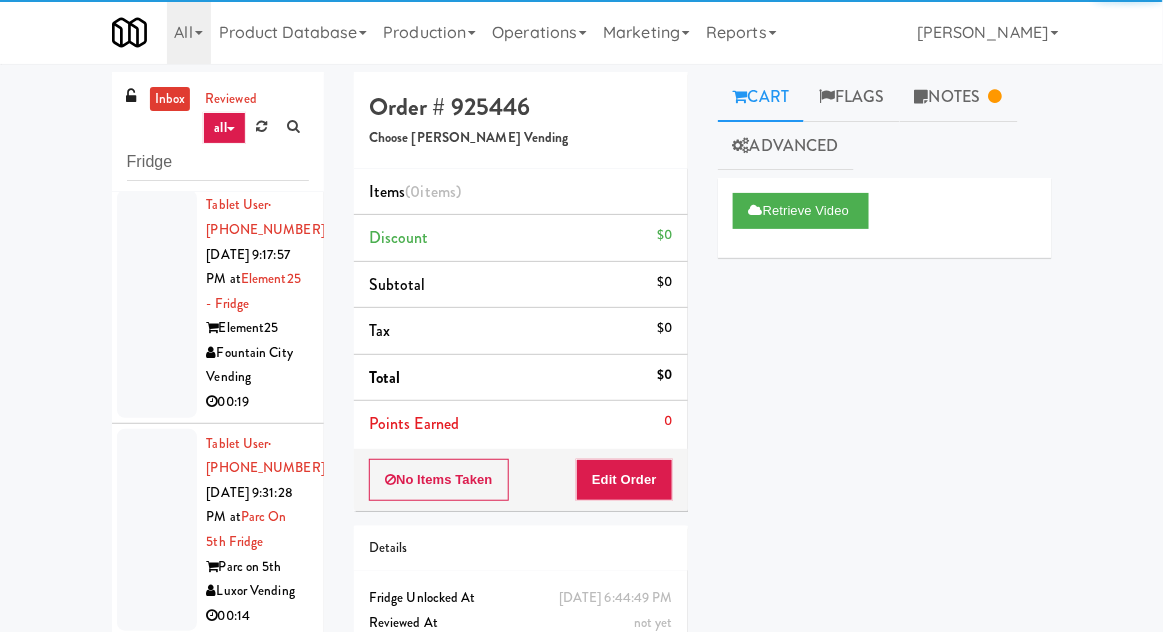 click at bounding box center (157, 303) 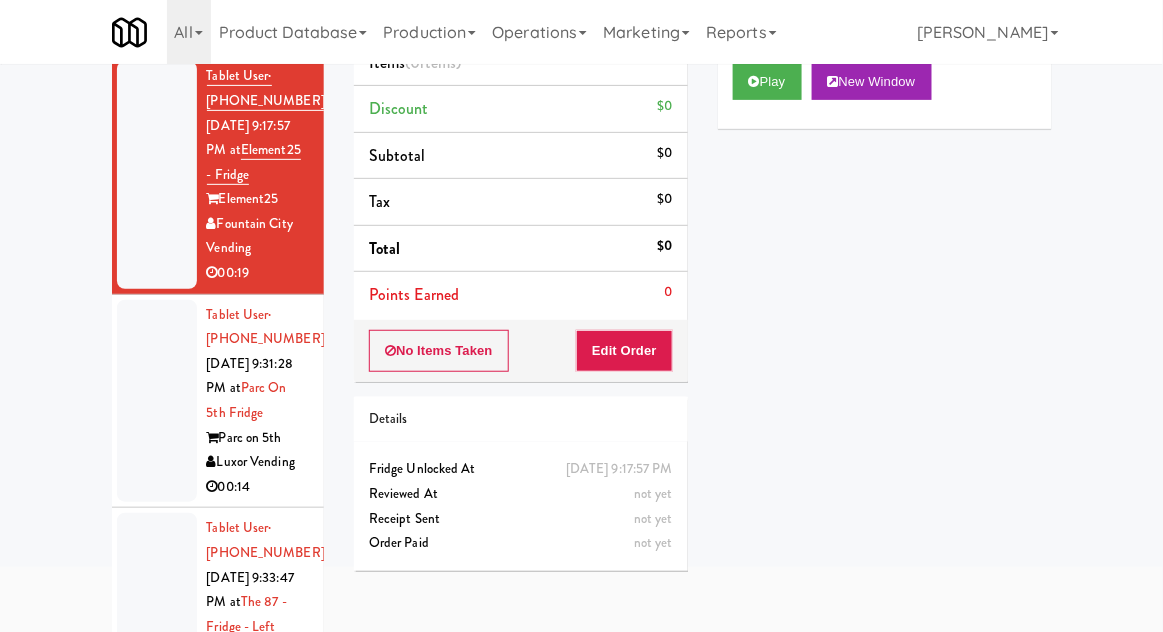 scroll, scrollTop: 130, scrollLeft: 0, axis: vertical 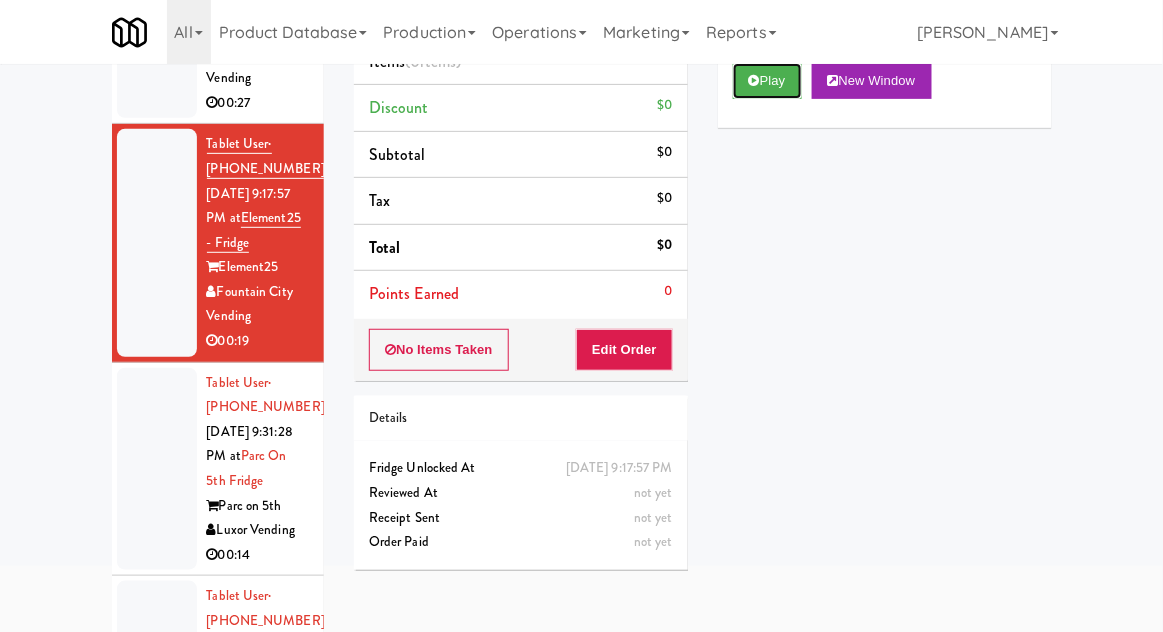 click on "Play" at bounding box center [767, 81] 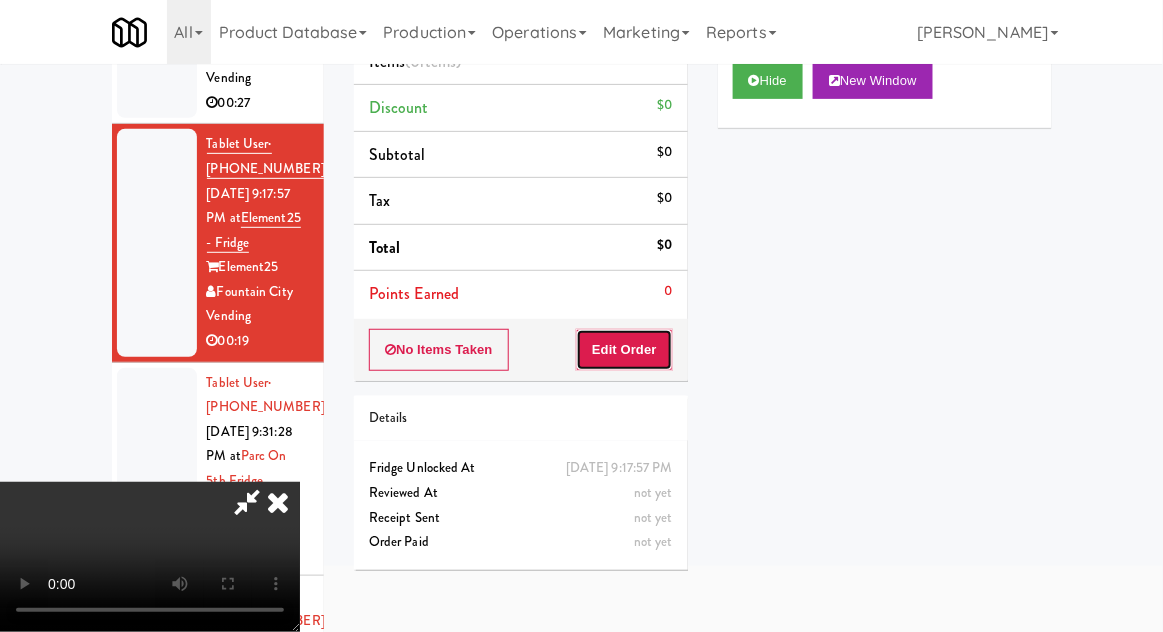 click on "Edit Order" at bounding box center (624, 350) 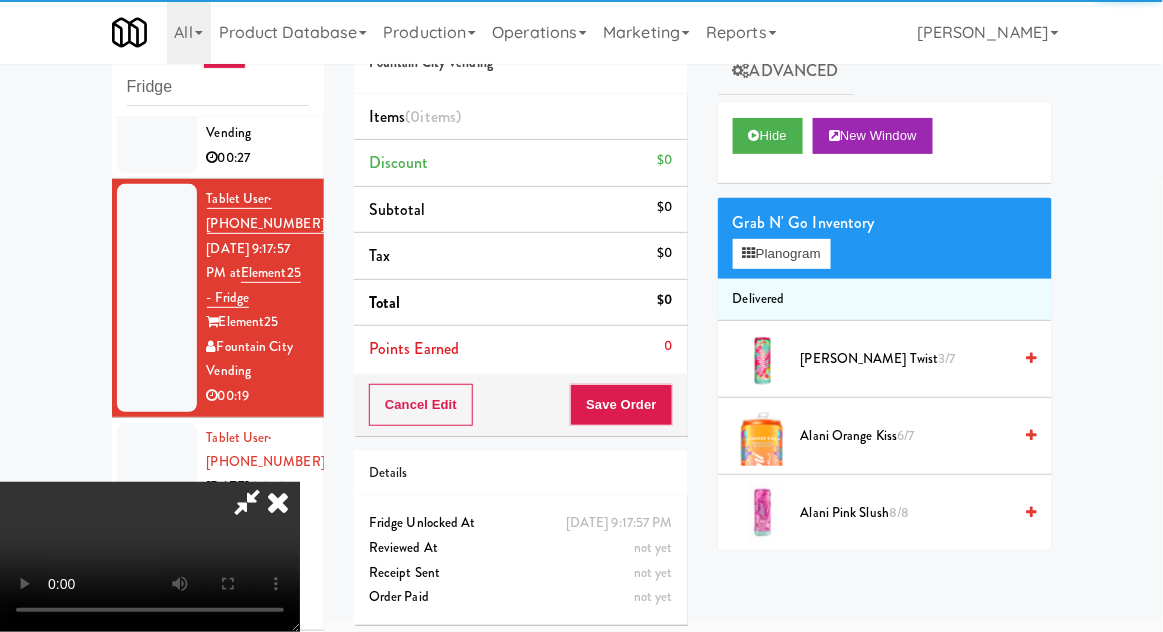 scroll, scrollTop: 0, scrollLeft: 0, axis: both 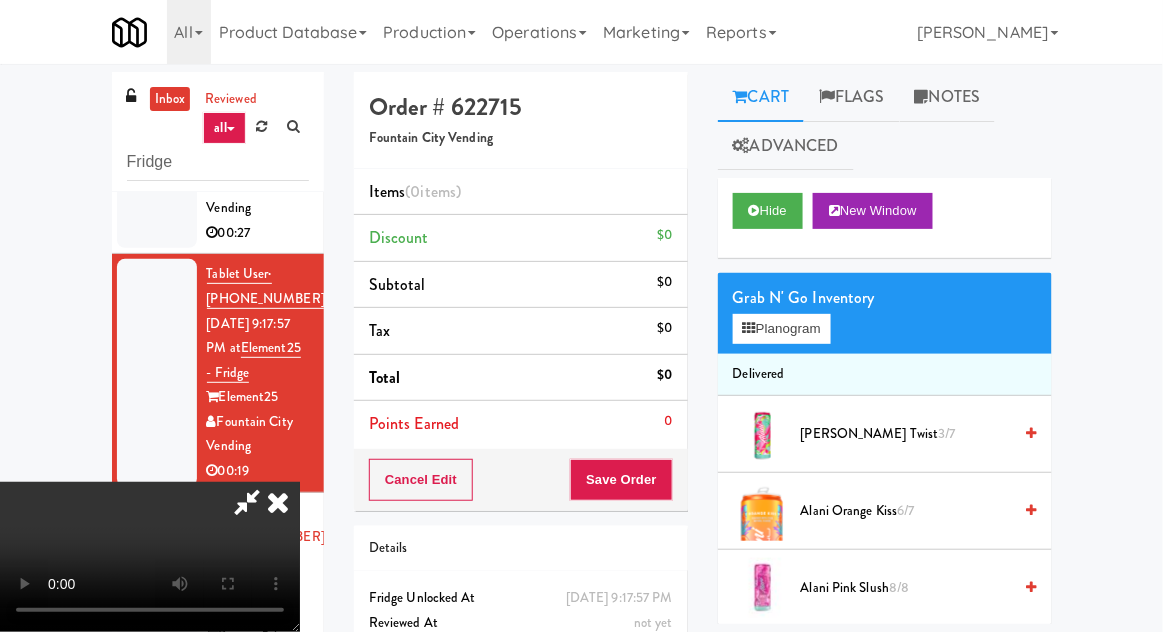 type 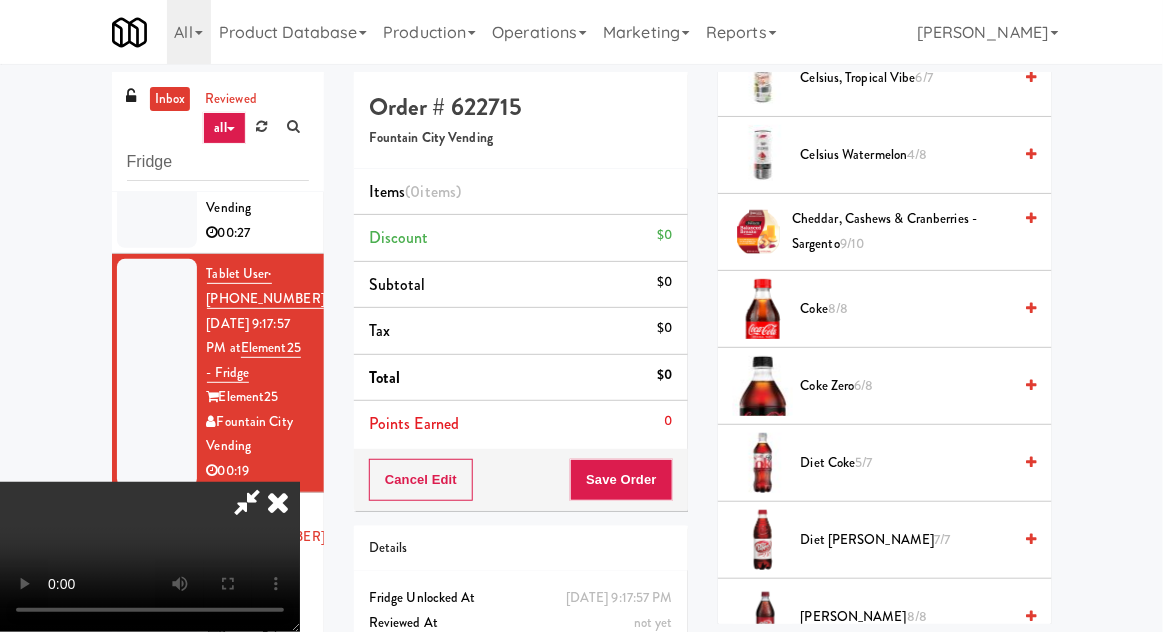 scroll, scrollTop: 898, scrollLeft: 0, axis: vertical 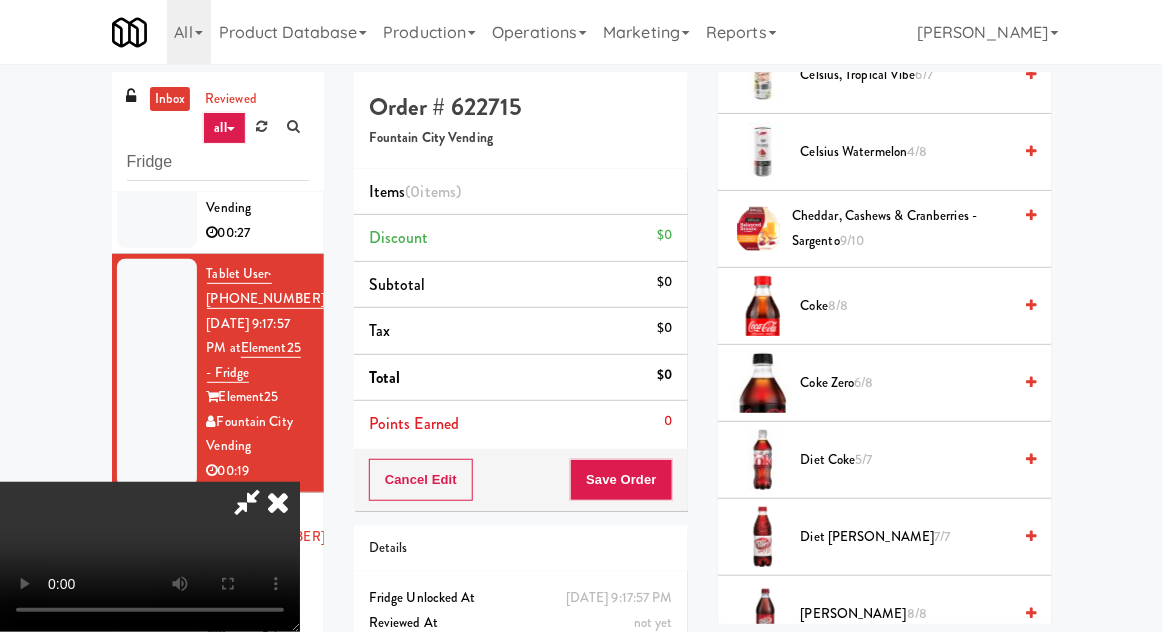 click on "5/7" at bounding box center [864, 459] 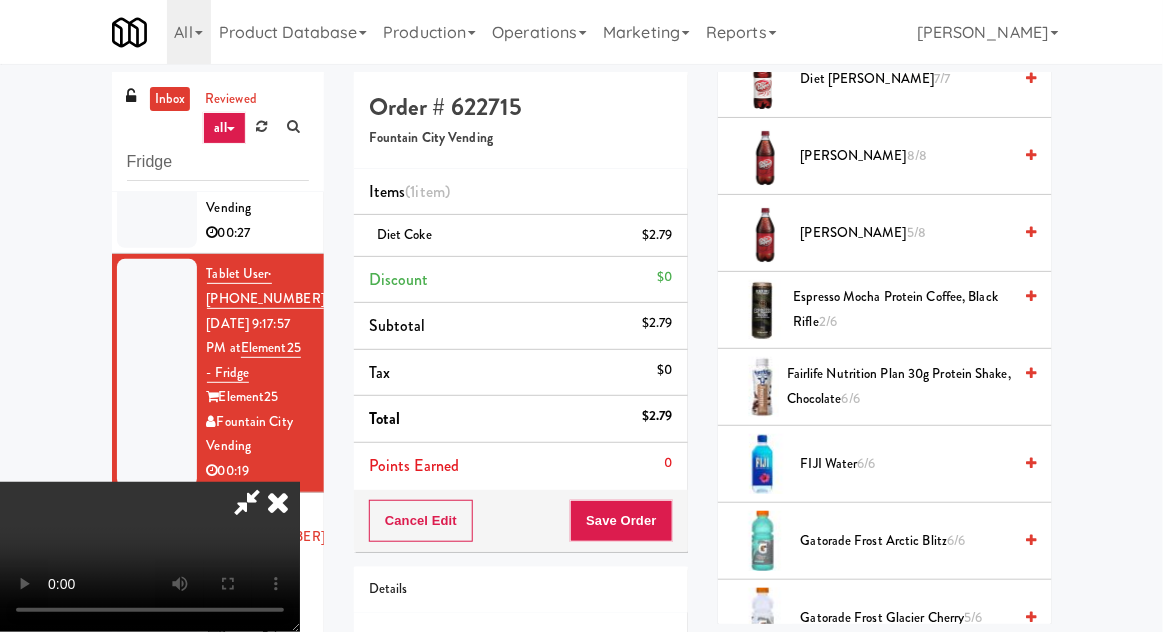 scroll, scrollTop: 1359, scrollLeft: 0, axis: vertical 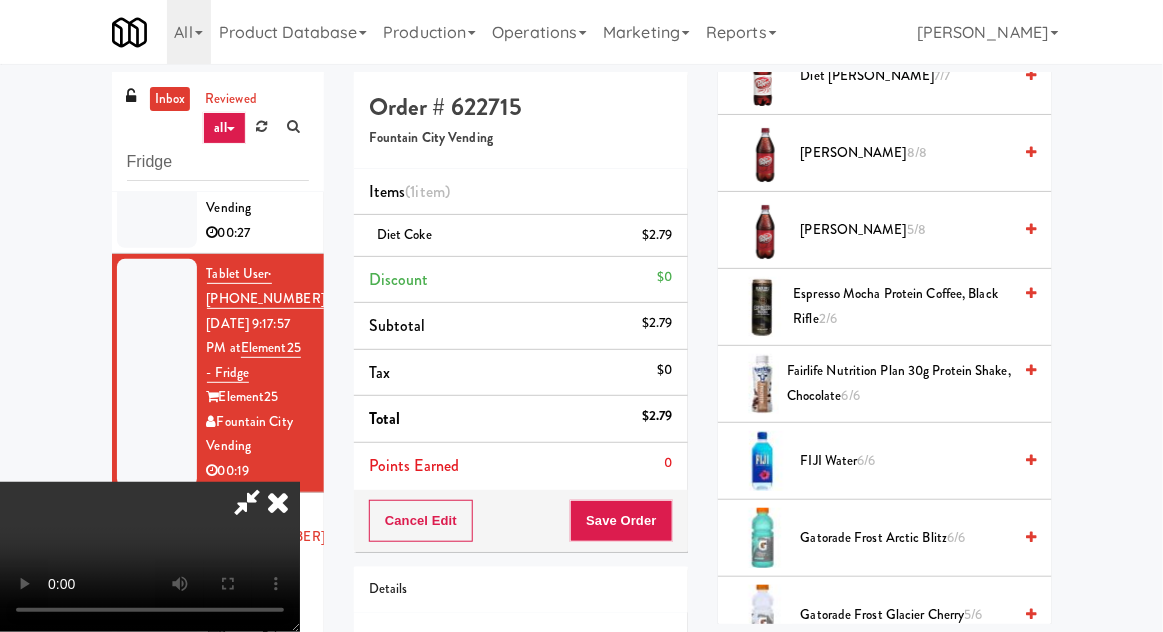 click on "Fairlife Nutrition Plan 30g Protein Shake, Chocolate  6/6" at bounding box center (899, 383) 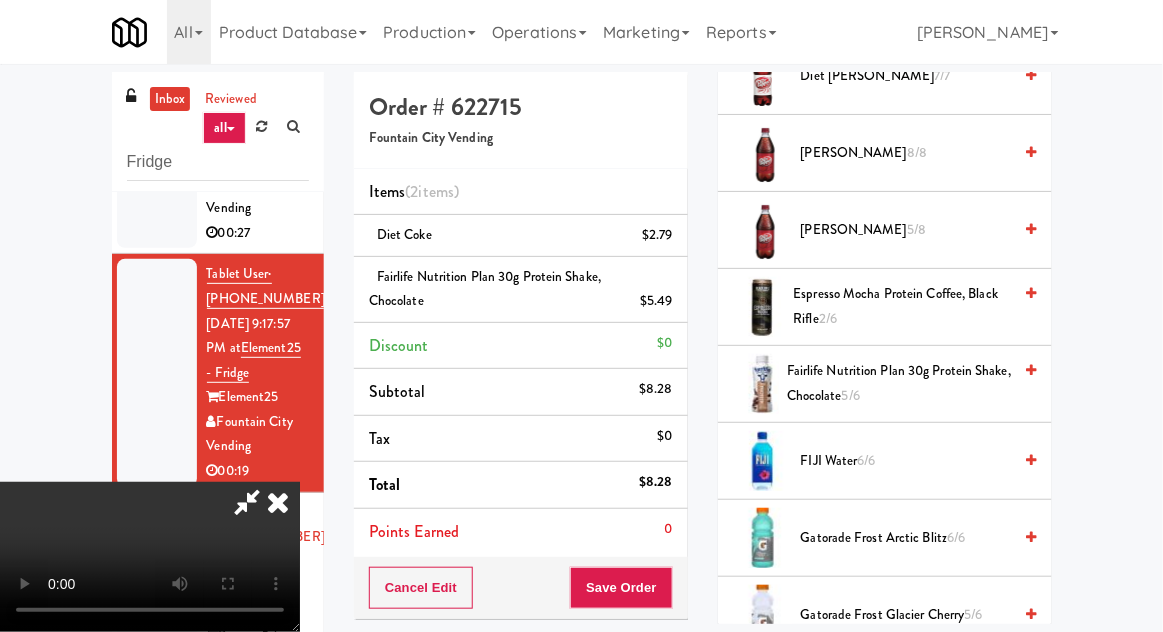 scroll, scrollTop: 73, scrollLeft: 0, axis: vertical 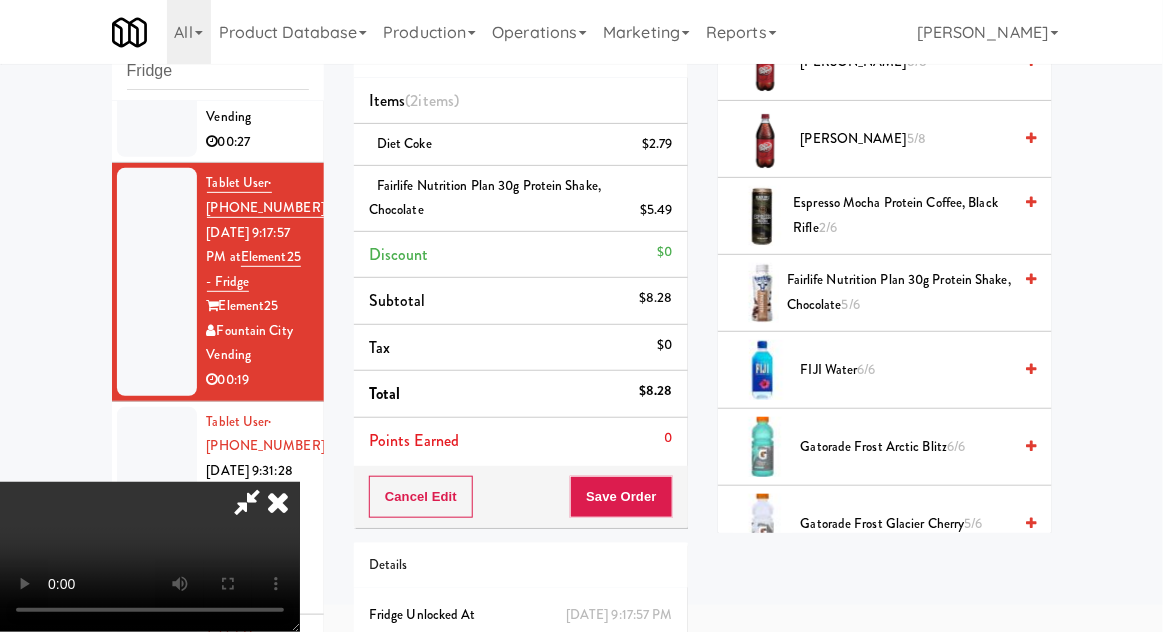 click at bounding box center [247, 502] 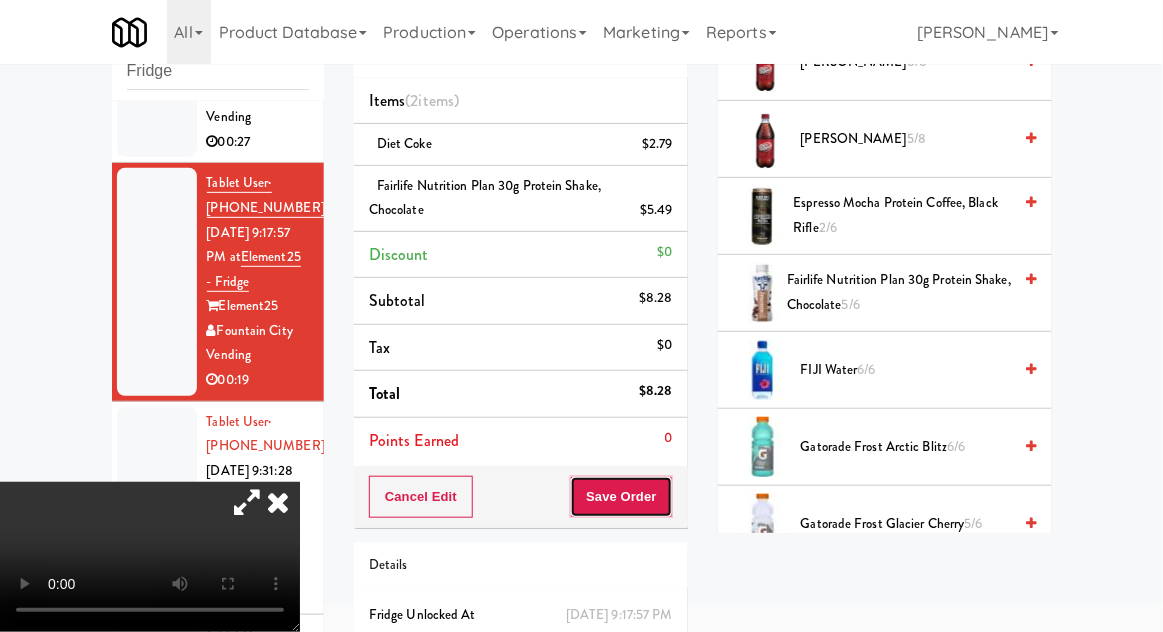 click on "Save Order" at bounding box center [621, 497] 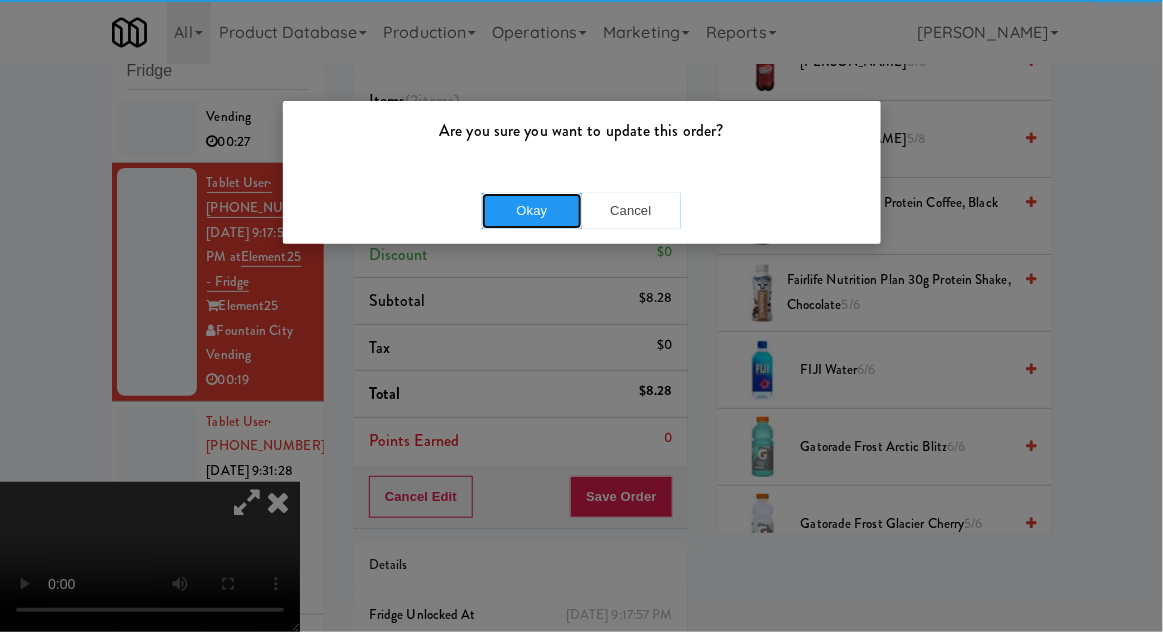 click on "Okay" at bounding box center (532, 211) 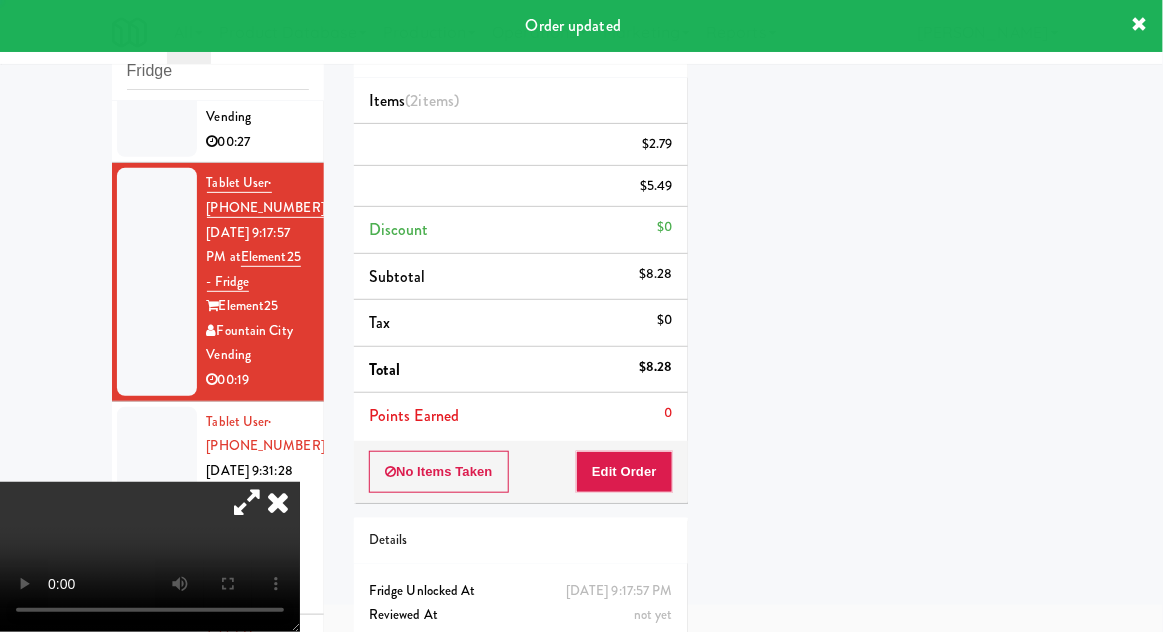 scroll, scrollTop: 77, scrollLeft: 0, axis: vertical 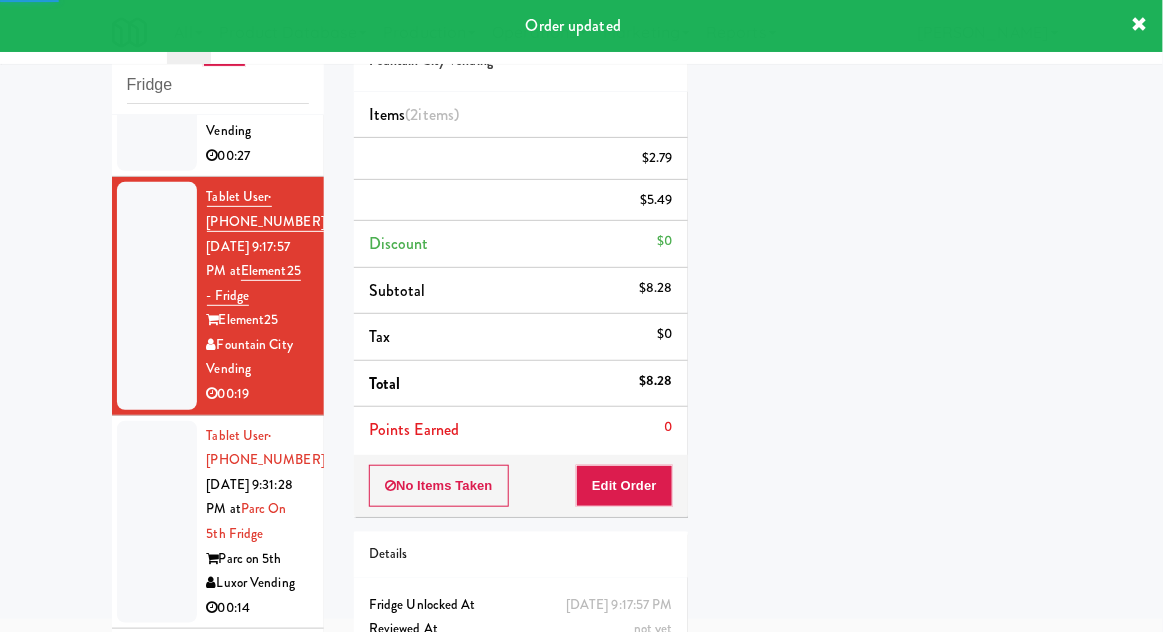 click at bounding box center [157, 522] 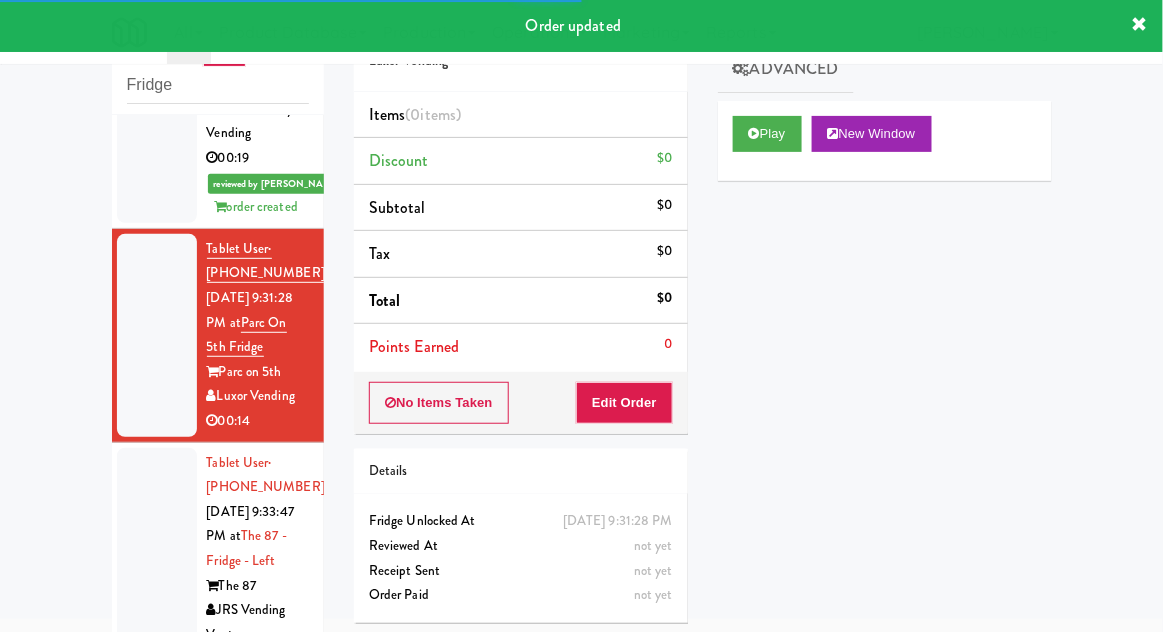 scroll, scrollTop: 970, scrollLeft: 0, axis: vertical 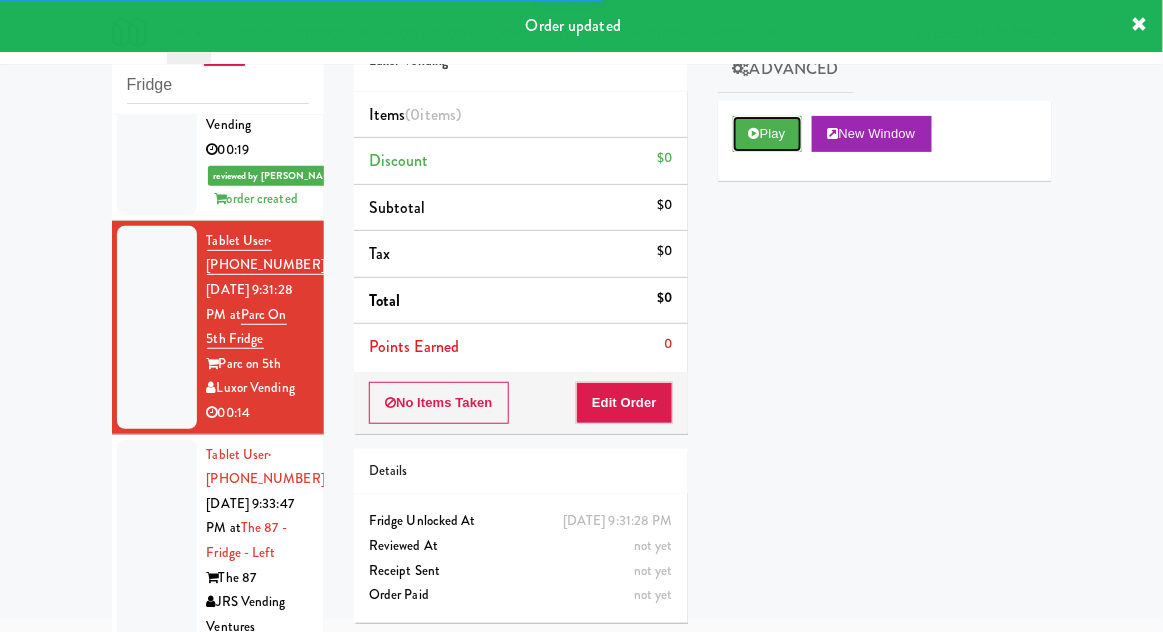 click on "Play" at bounding box center [767, 134] 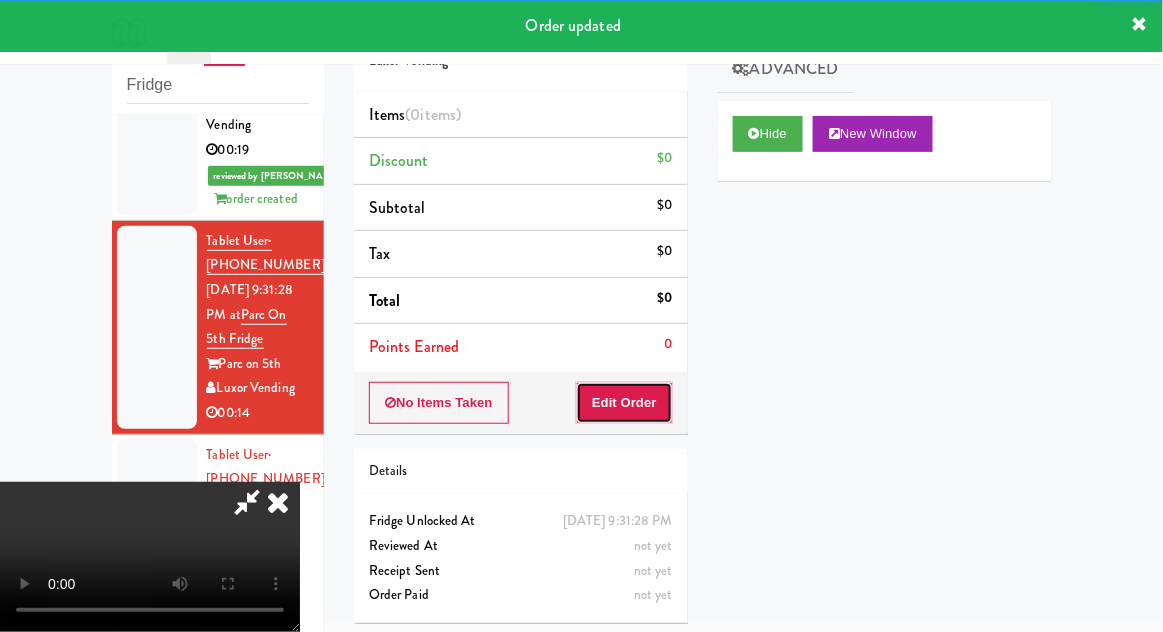 click on "Edit Order" at bounding box center [624, 403] 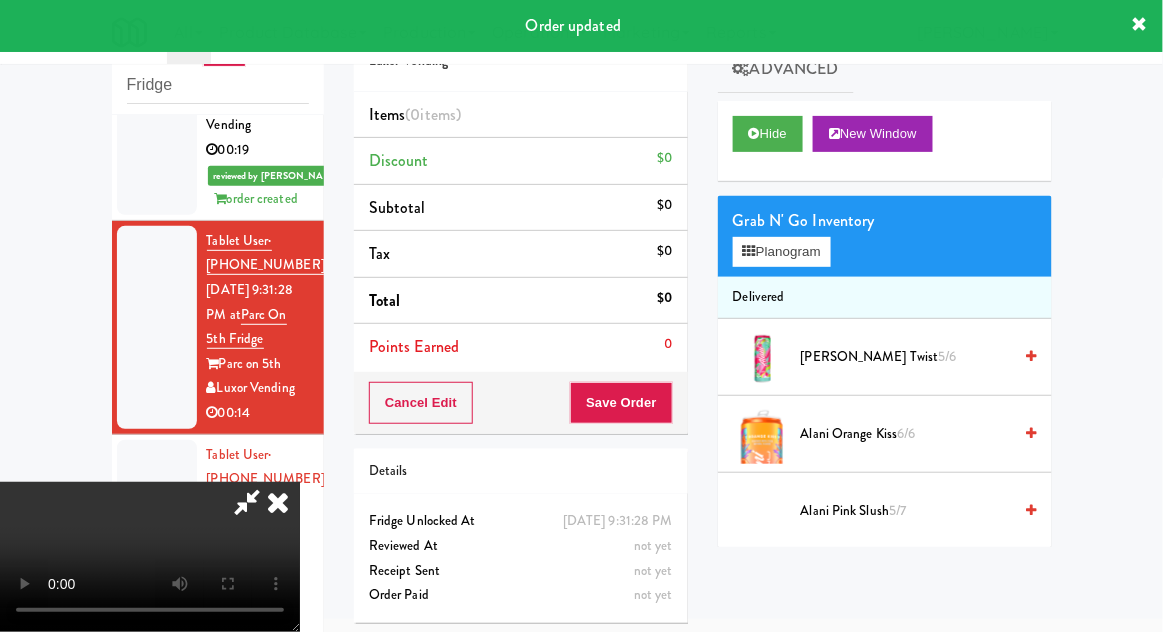 scroll, scrollTop: 0, scrollLeft: 0, axis: both 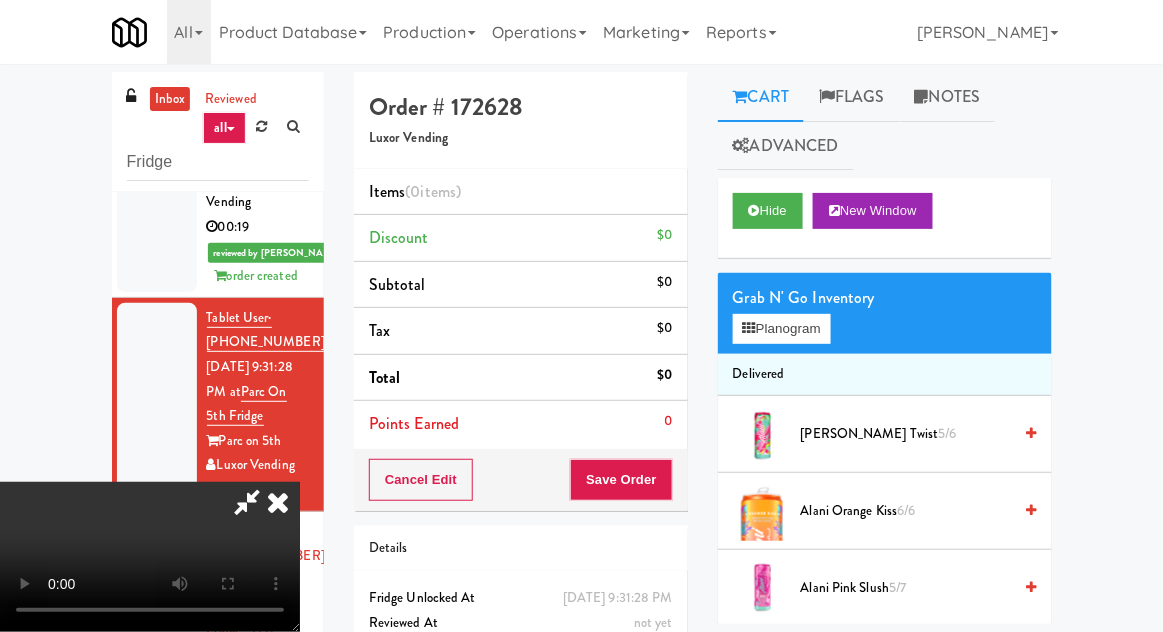 type 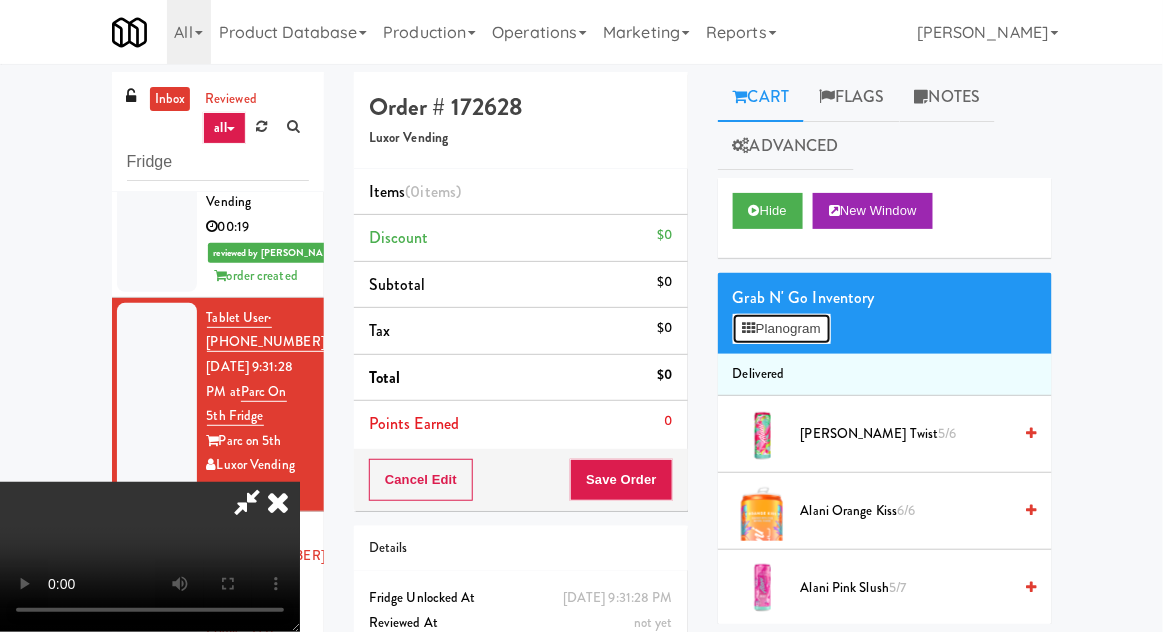 click on "Planogram" at bounding box center [782, 329] 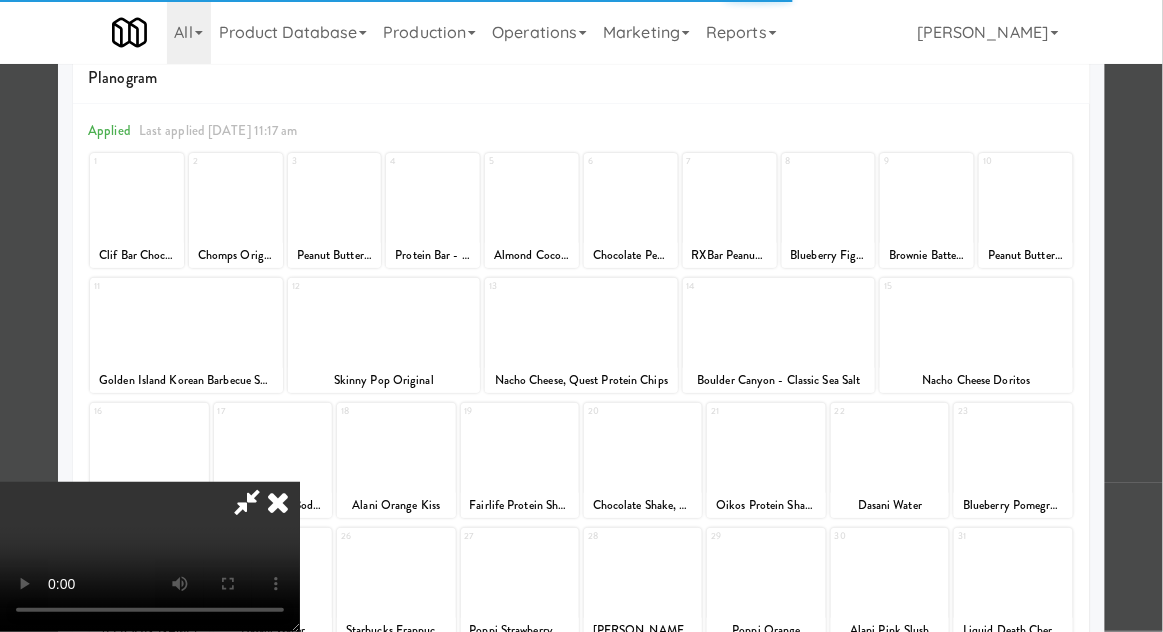 scroll, scrollTop: 63, scrollLeft: 0, axis: vertical 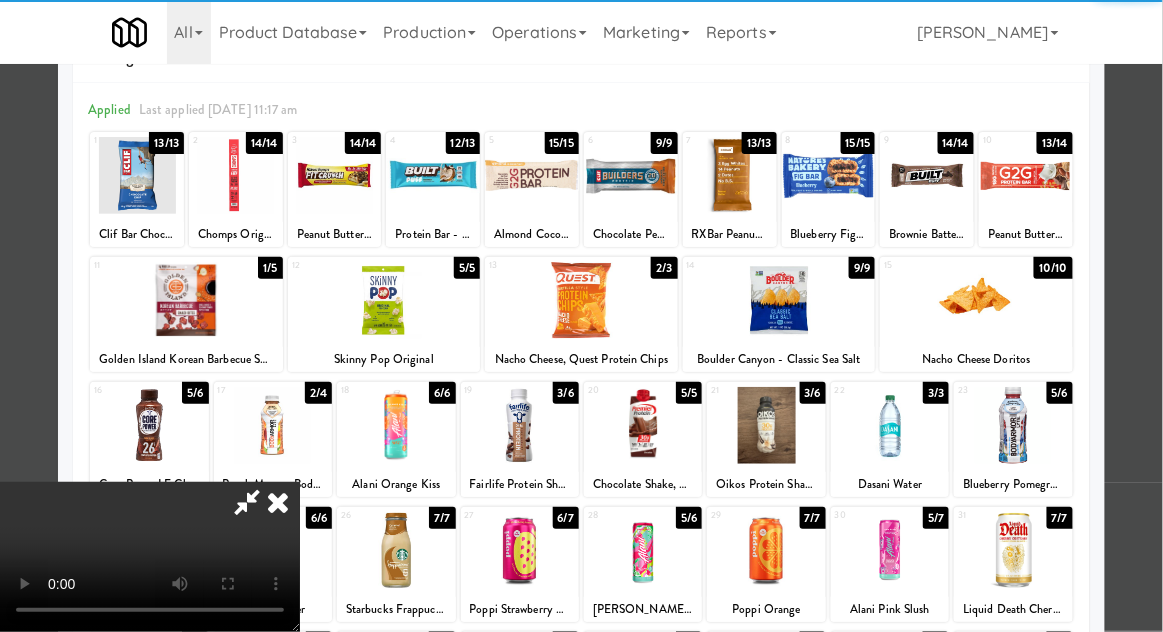 click at bounding box center (766, 425) 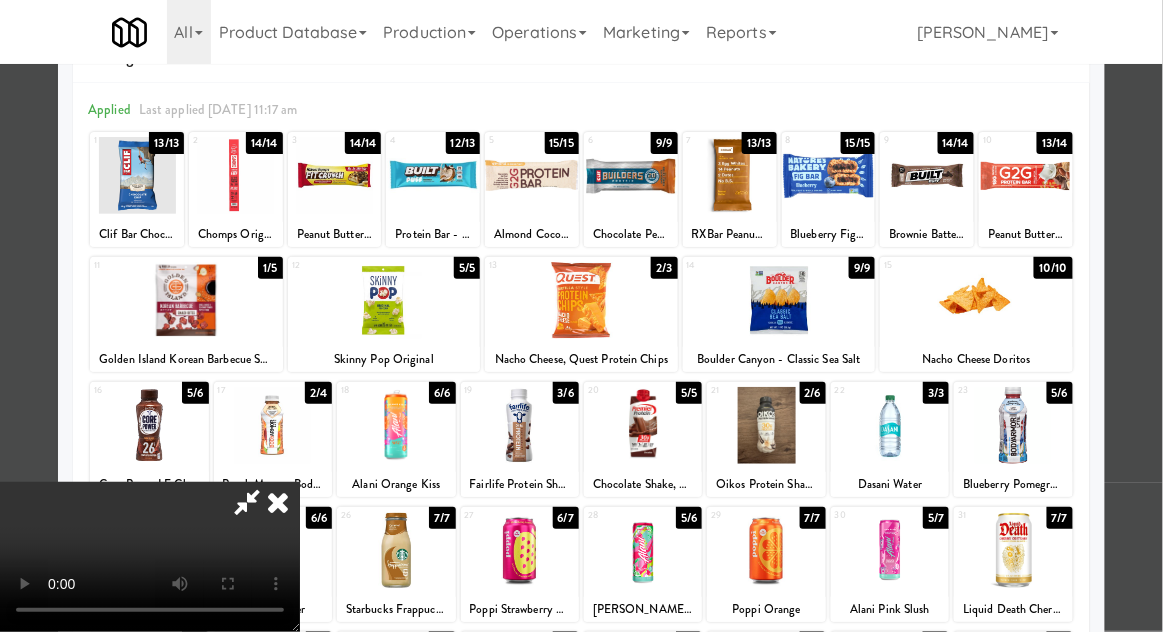 scroll, scrollTop: 0, scrollLeft: 0, axis: both 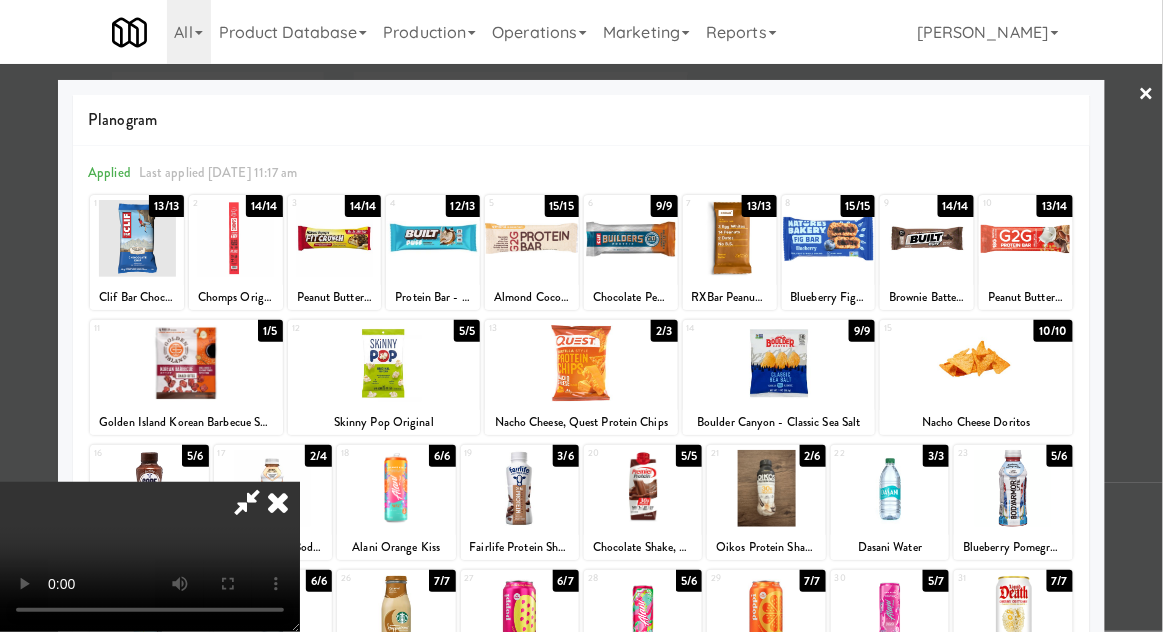 click on "×" at bounding box center (1147, 95) 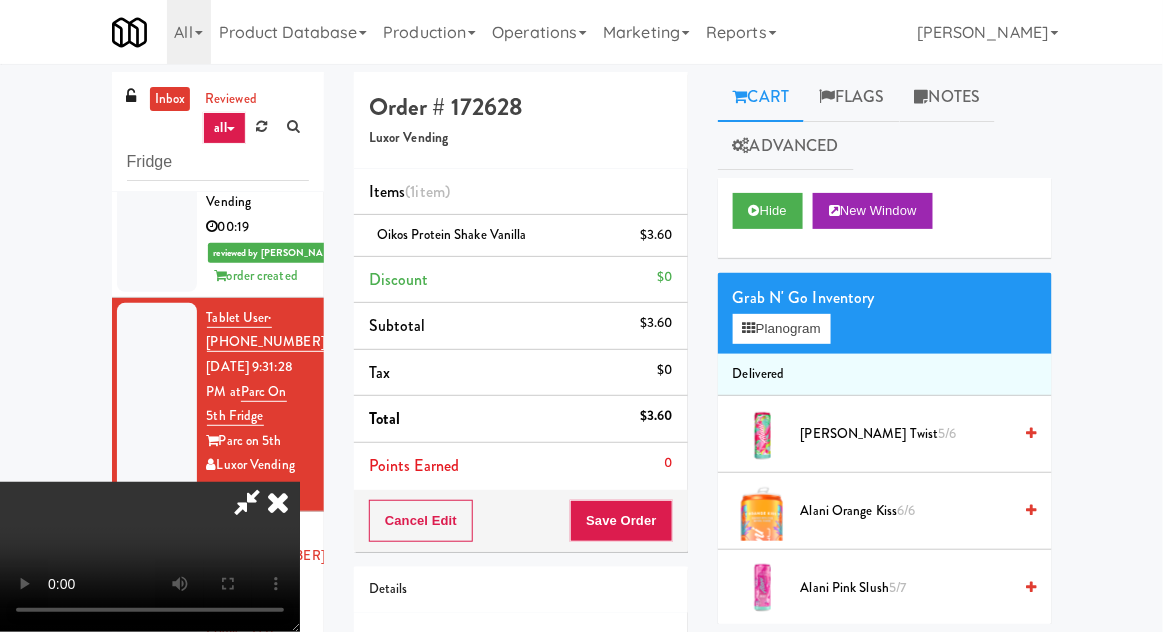 scroll, scrollTop: 0, scrollLeft: 0, axis: both 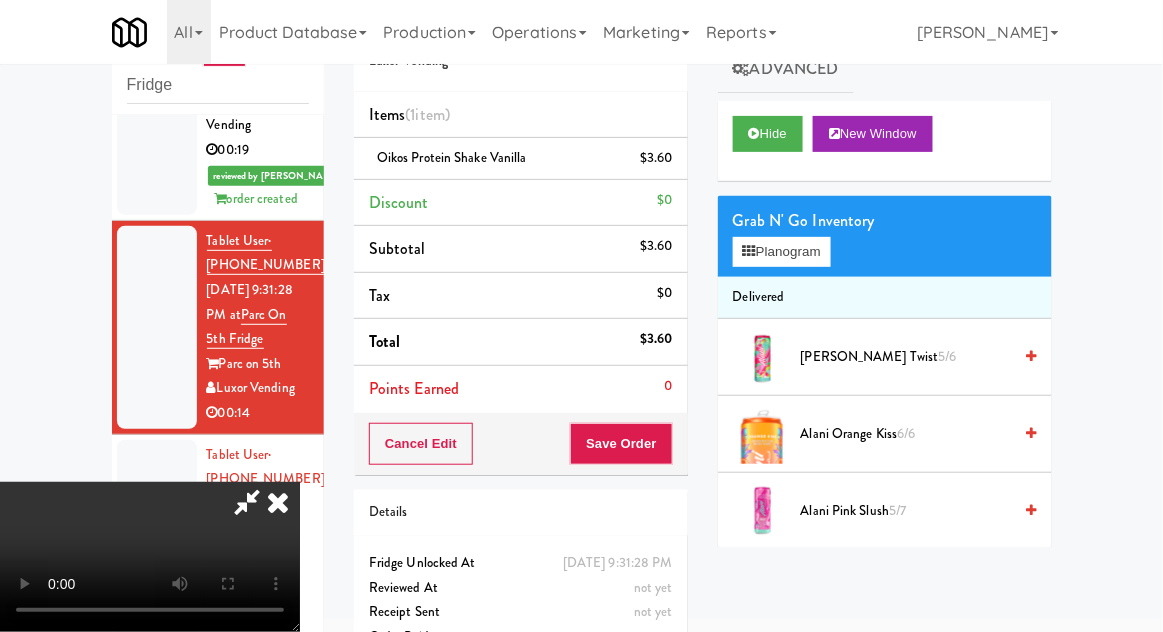 click at bounding box center [247, 502] 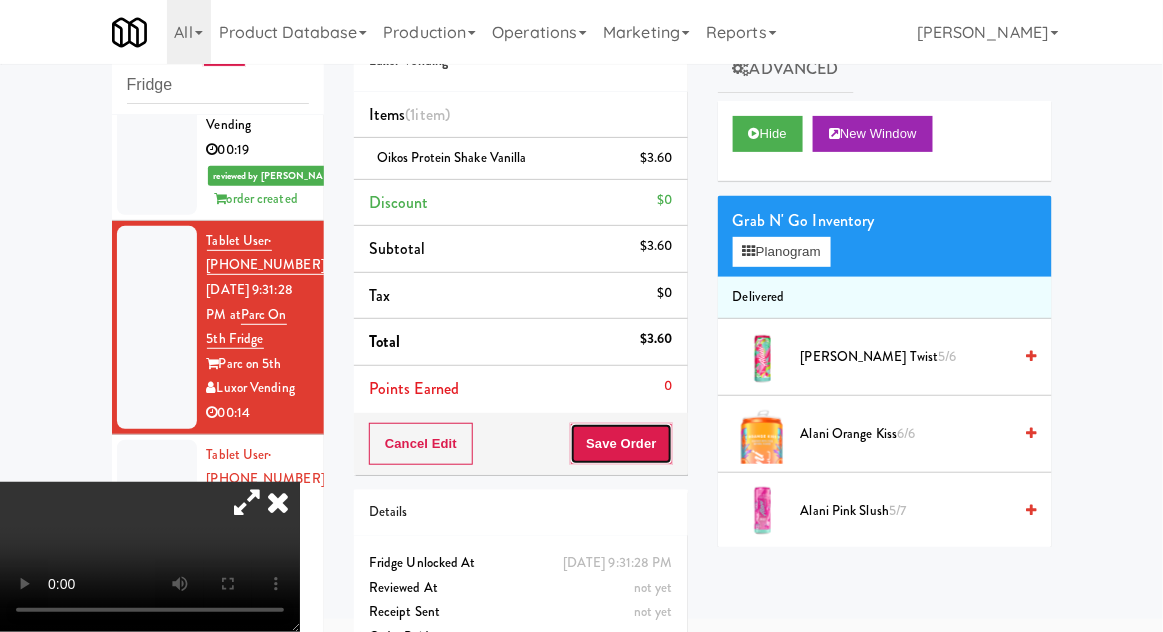 click on "Save Order" at bounding box center (621, 444) 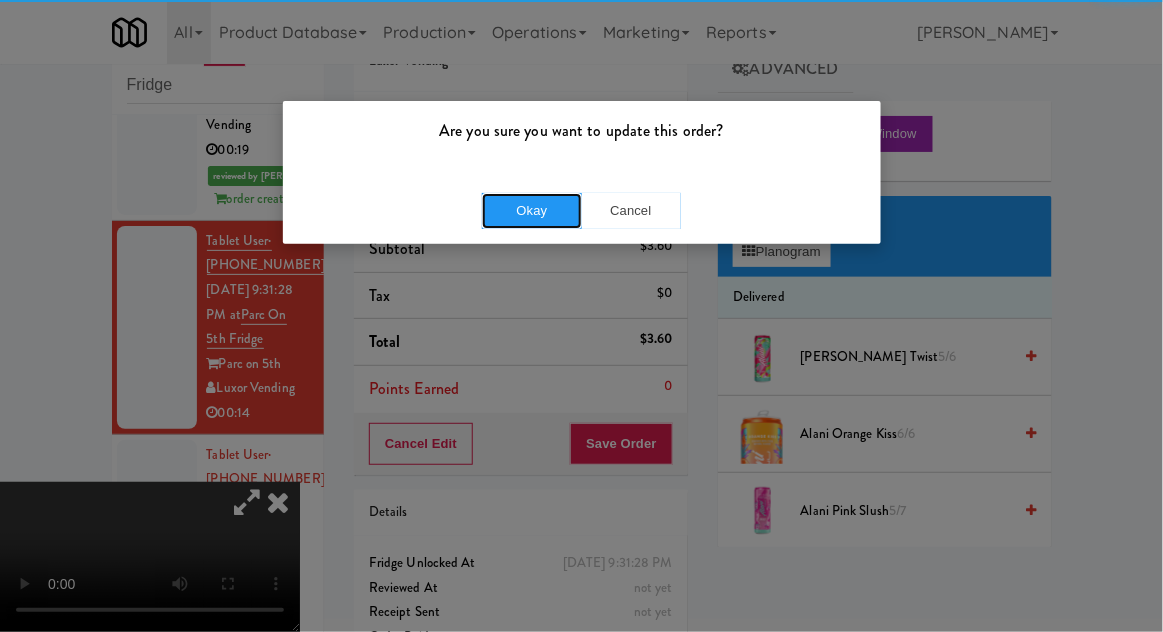 click on "Okay" at bounding box center [532, 211] 